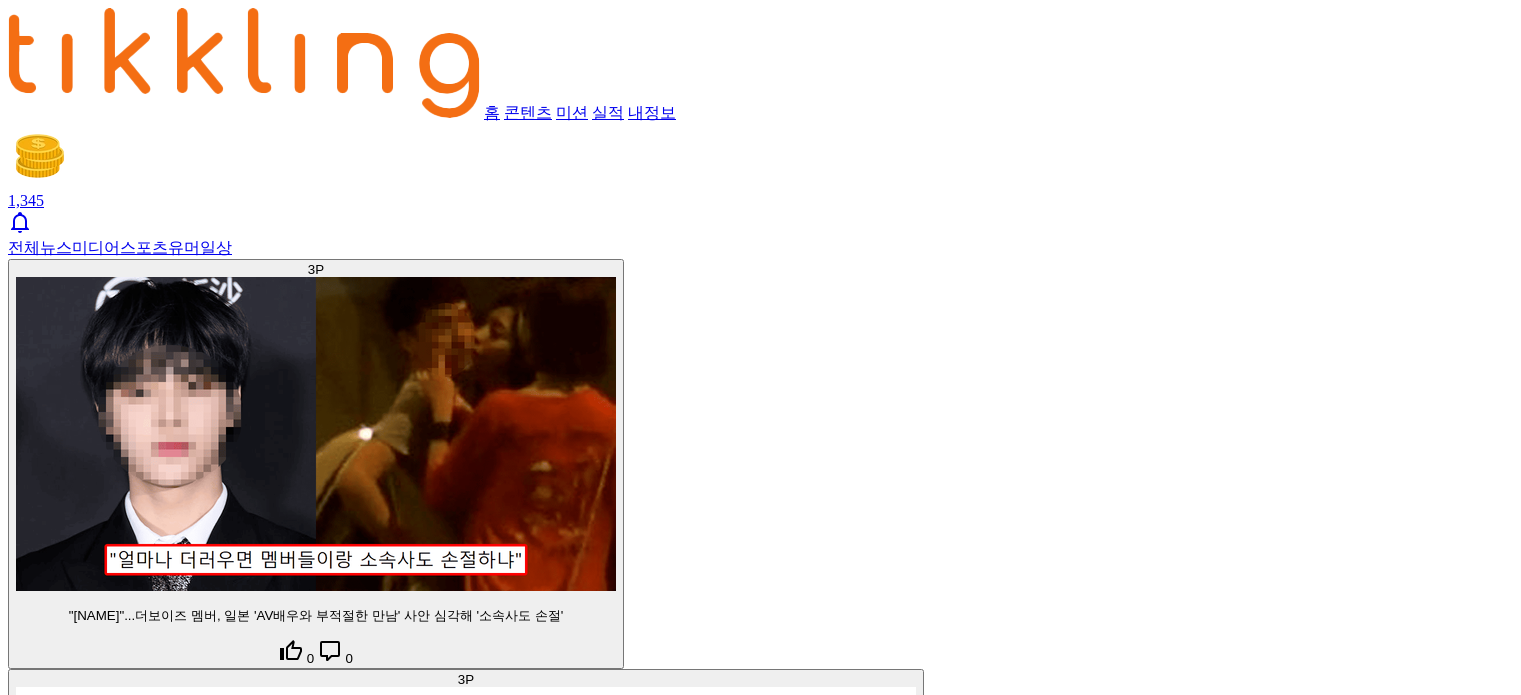 scroll, scrollTop: 0, scrollLeft: 0, axis: both 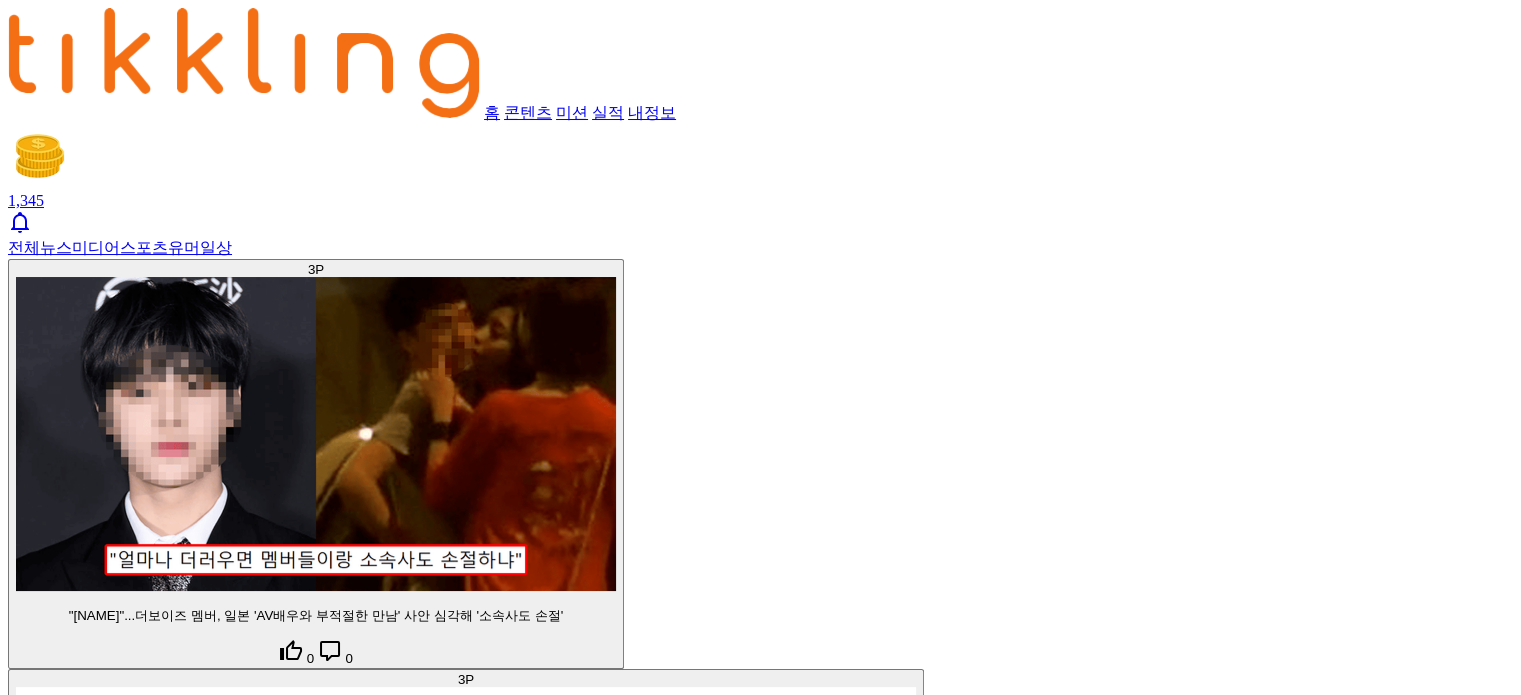 click on "콘텐츠" at bounding box center (528, 112) 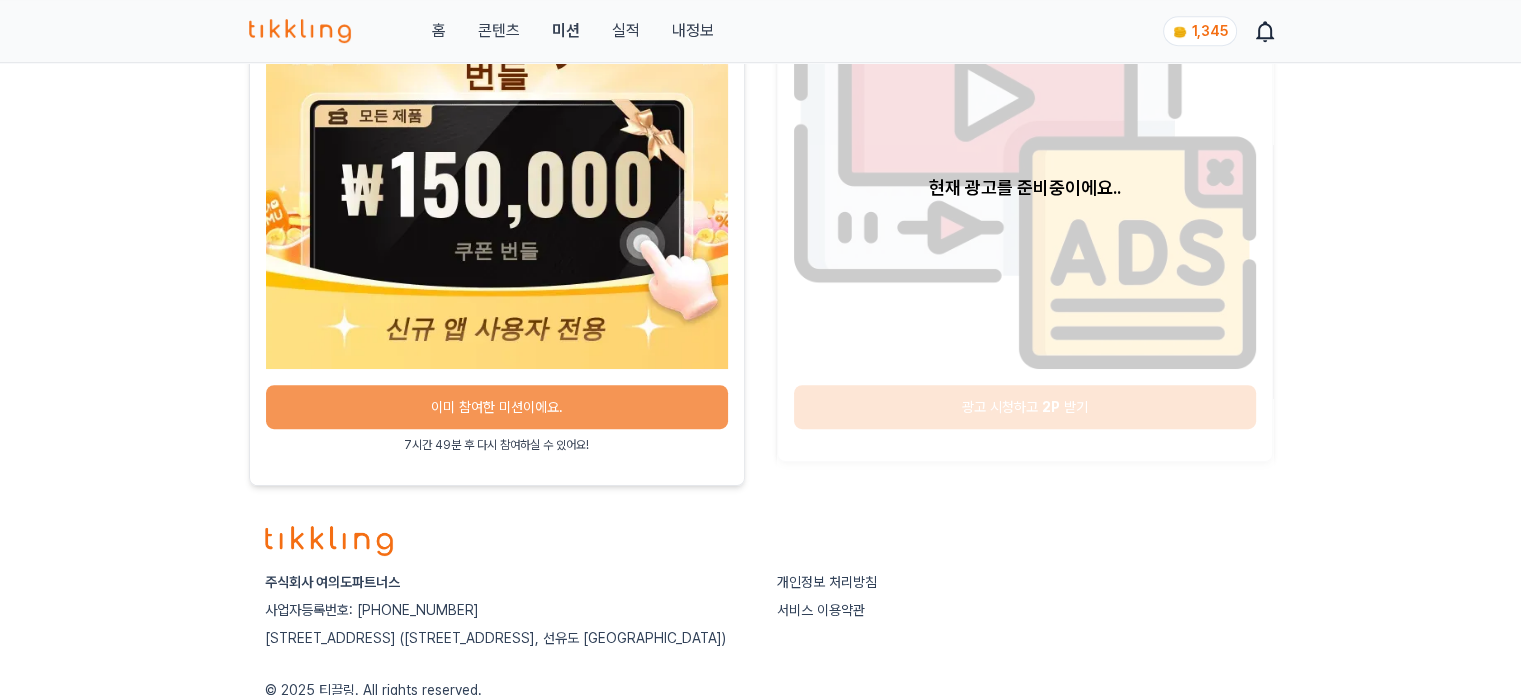 scroll, scrollTop: 1000, scrollLeft: 0, axis: vertical 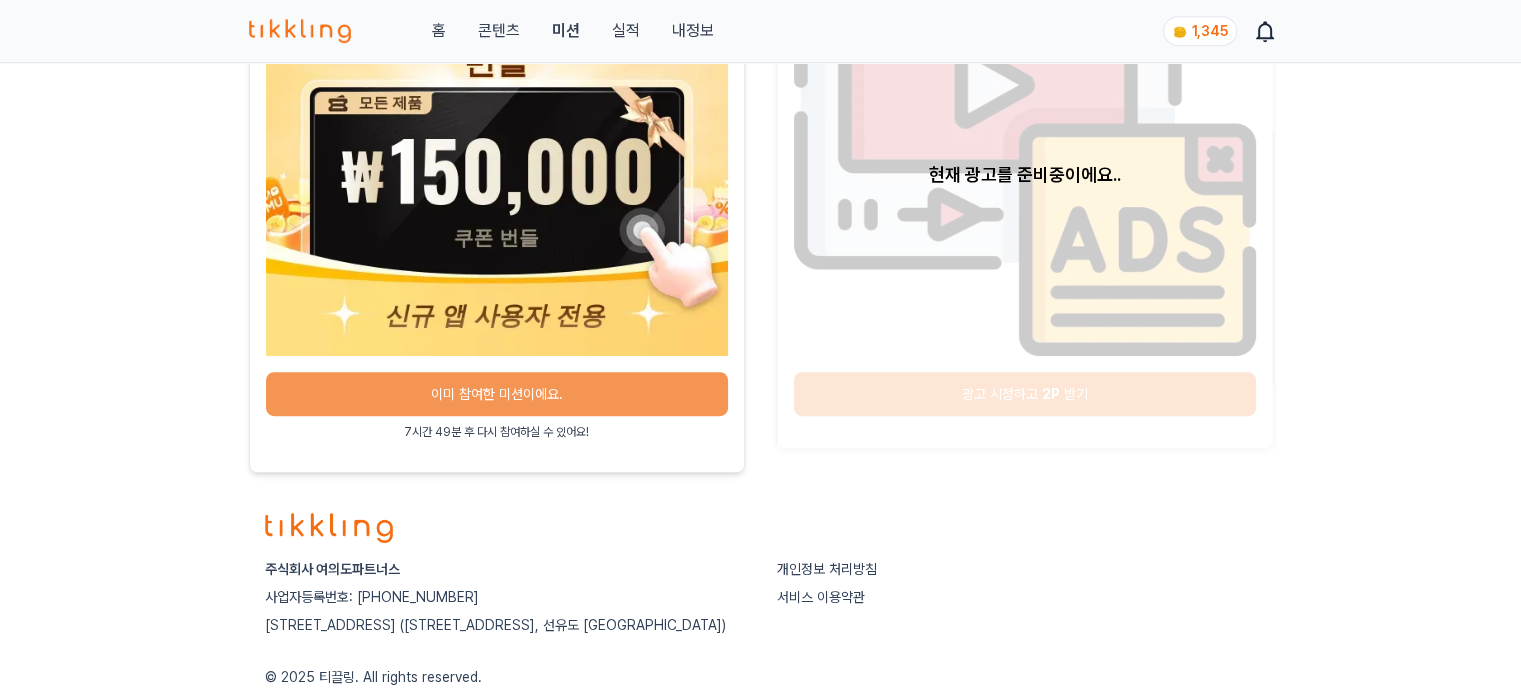 click on "콘텐츠" at bounding box center (498, 31) 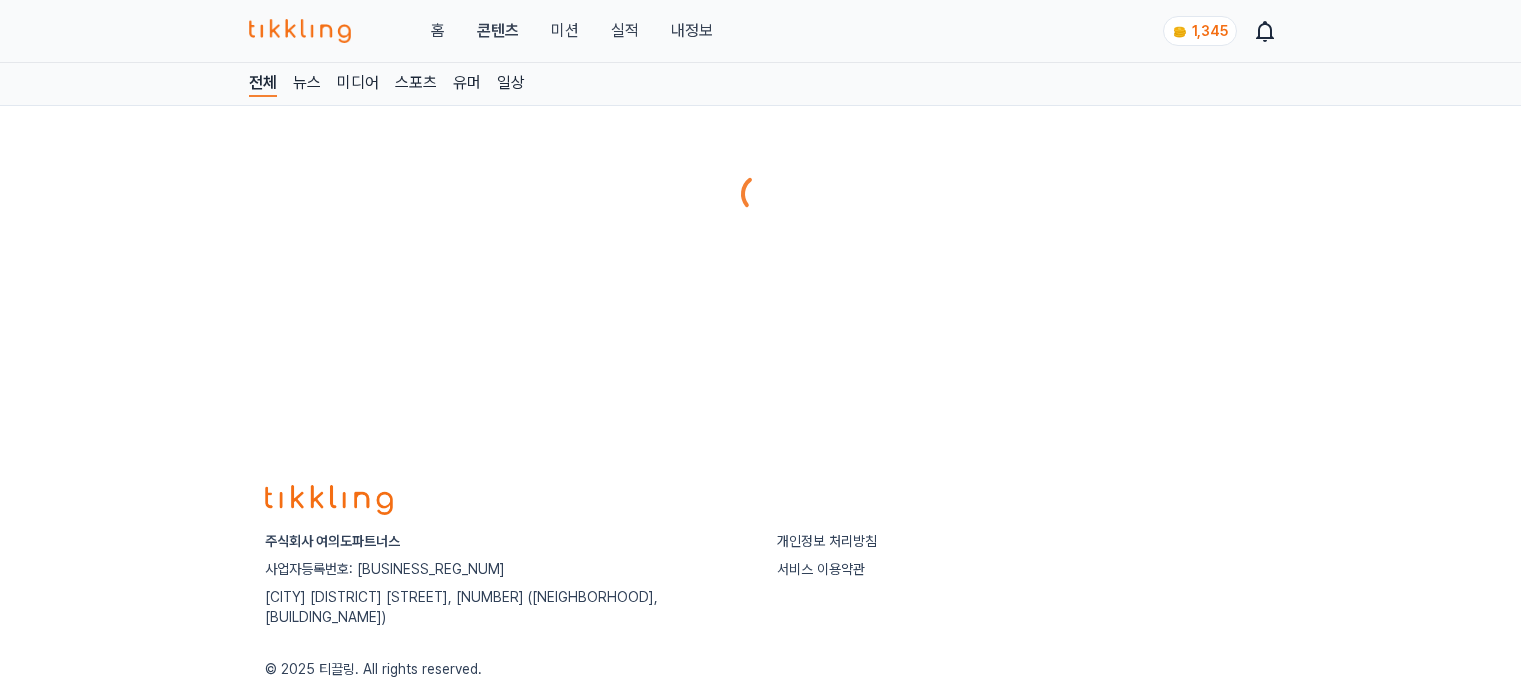 scroll, scrollTop: 0, scrollLeft: 0, axis: both 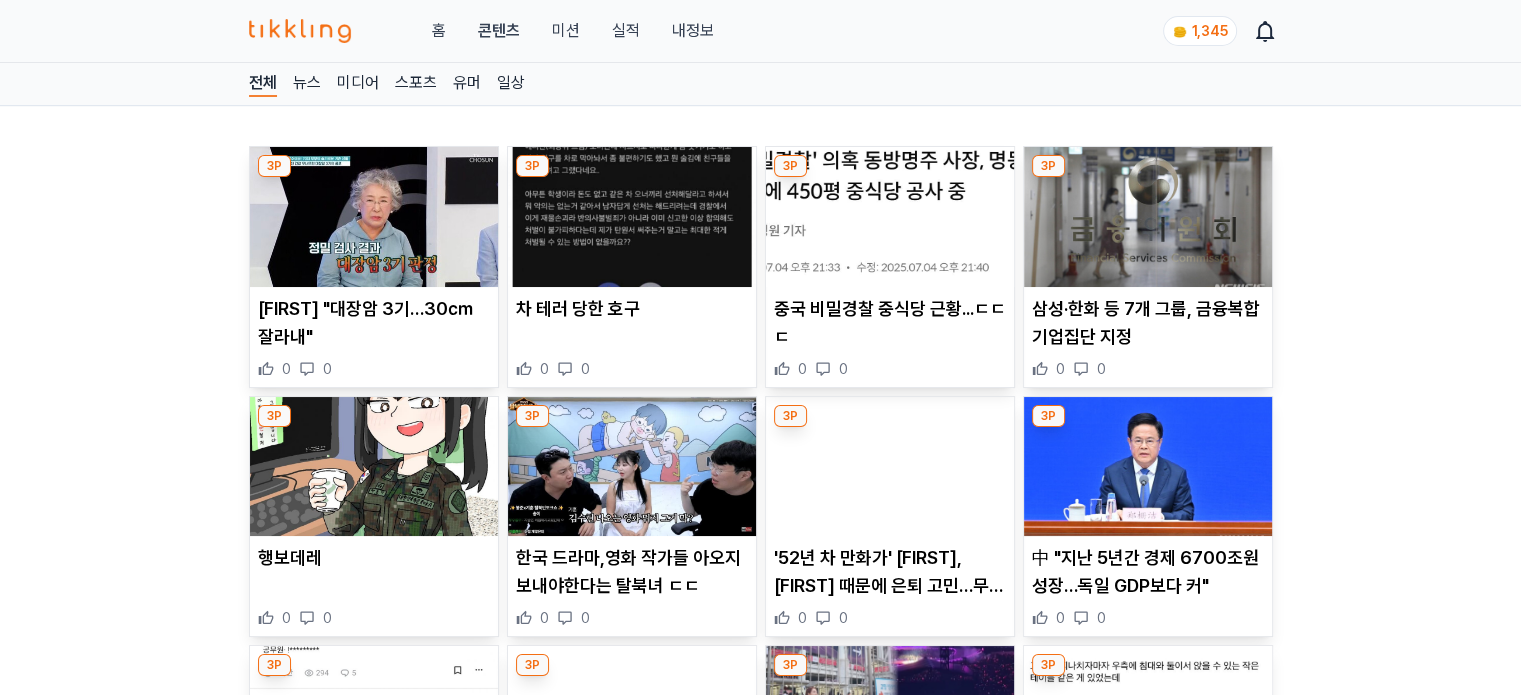 click at bounding box center [374, 217] 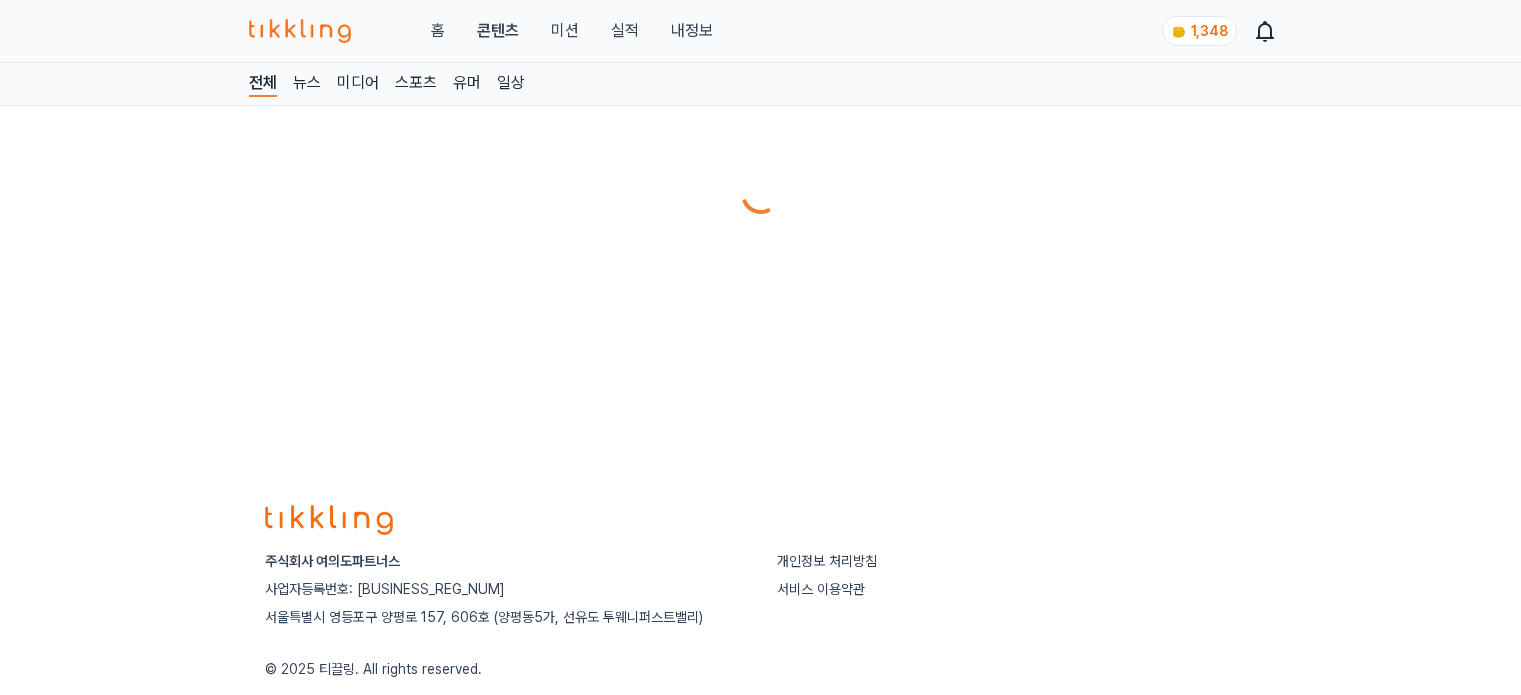 scroll, scrollTop: 0, scrollLeft: 0, axis: both 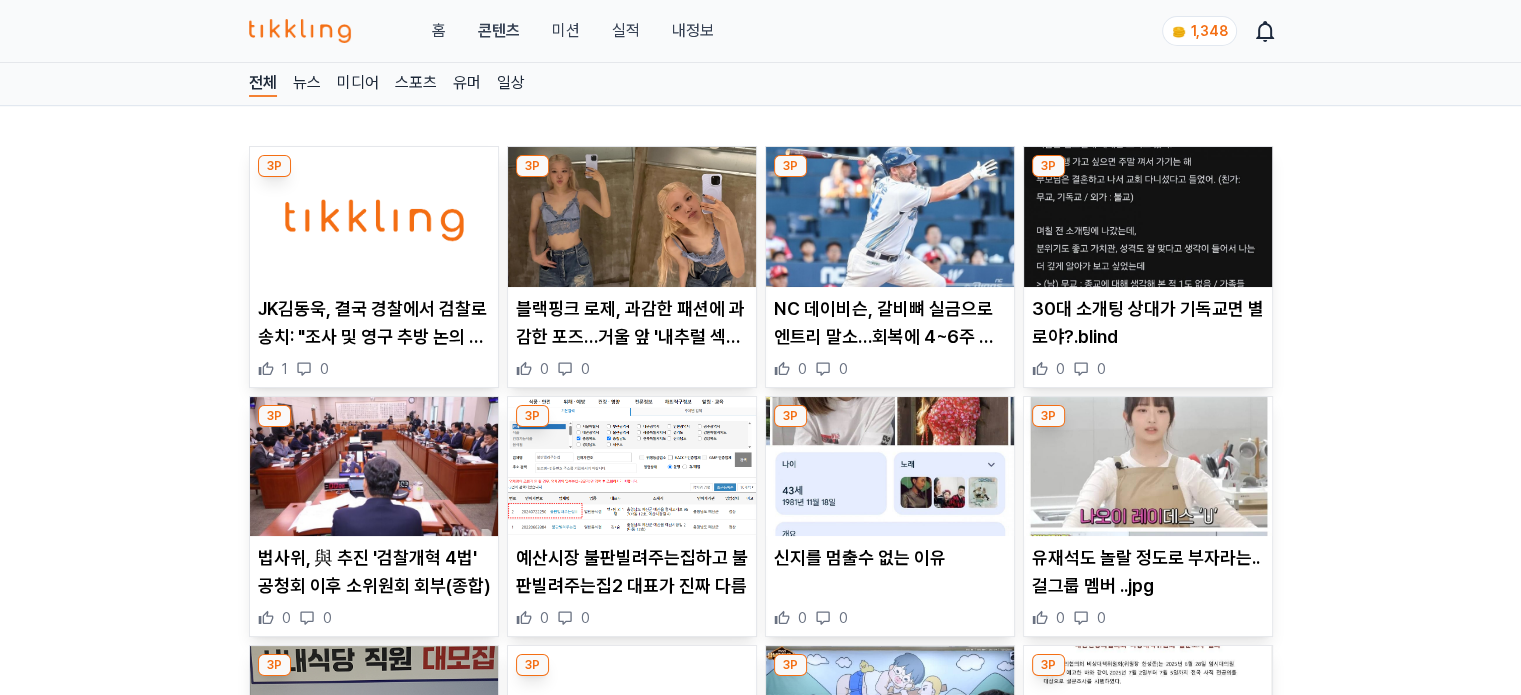click at bounding box center (632, 217) 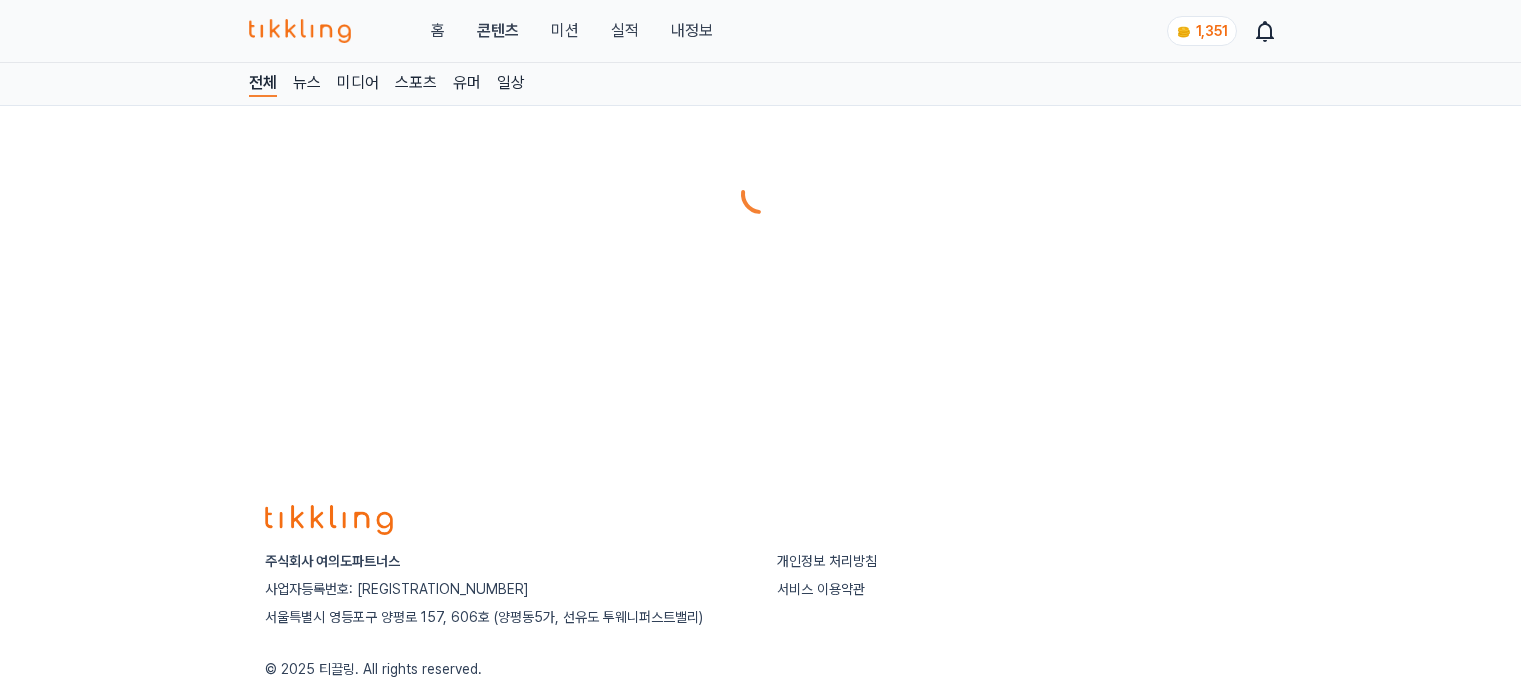 scroll, scrollTop: 0, scrollLeft: 0, axis: both 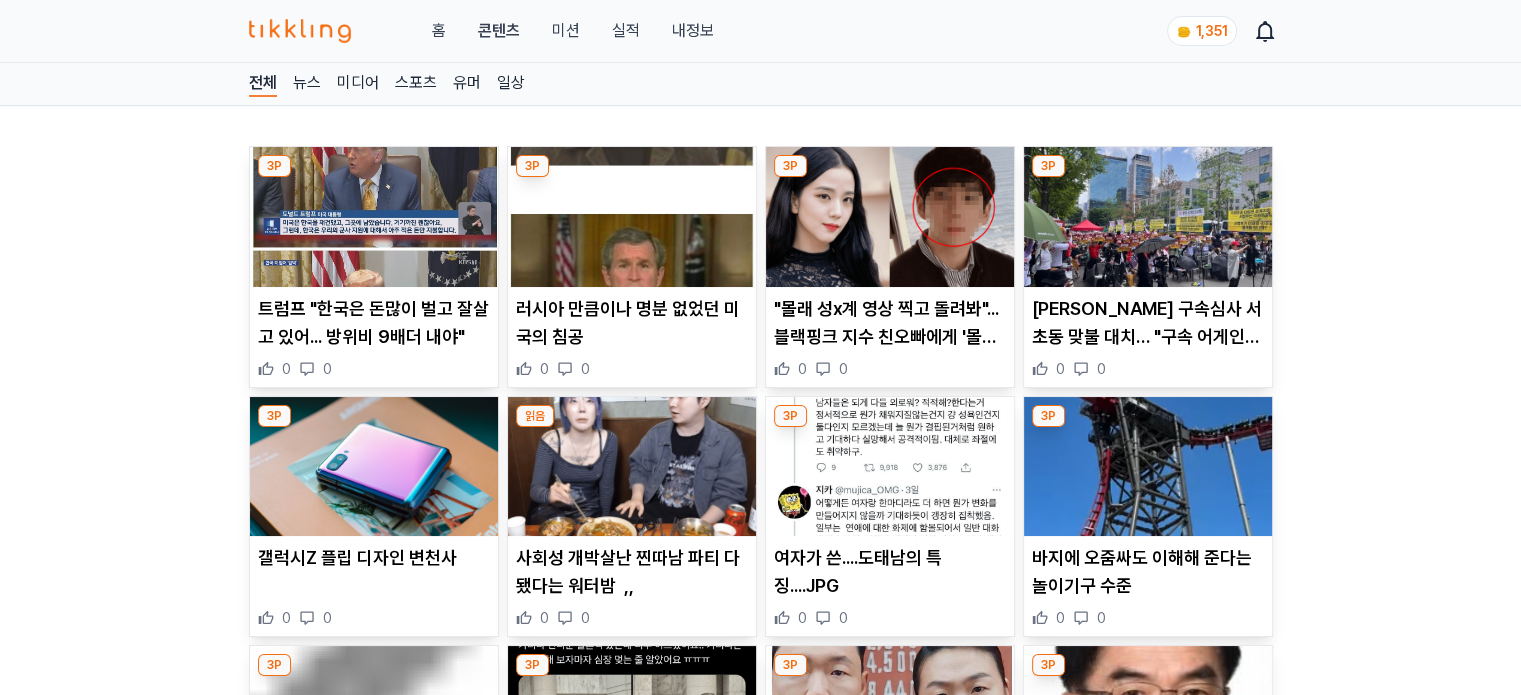 click at bounding box center [374, 217] 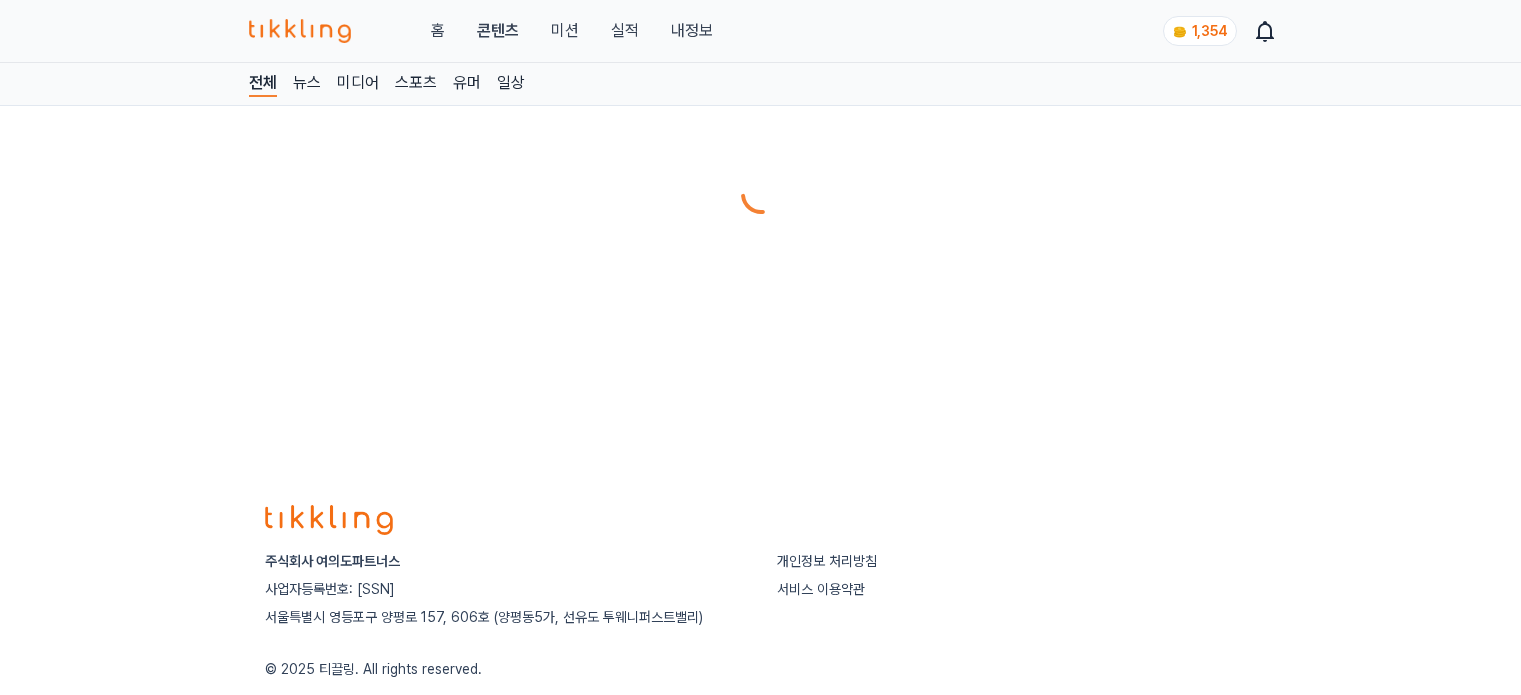 scroll, scrollTop: 0, scrollLeft: 0, axis: both 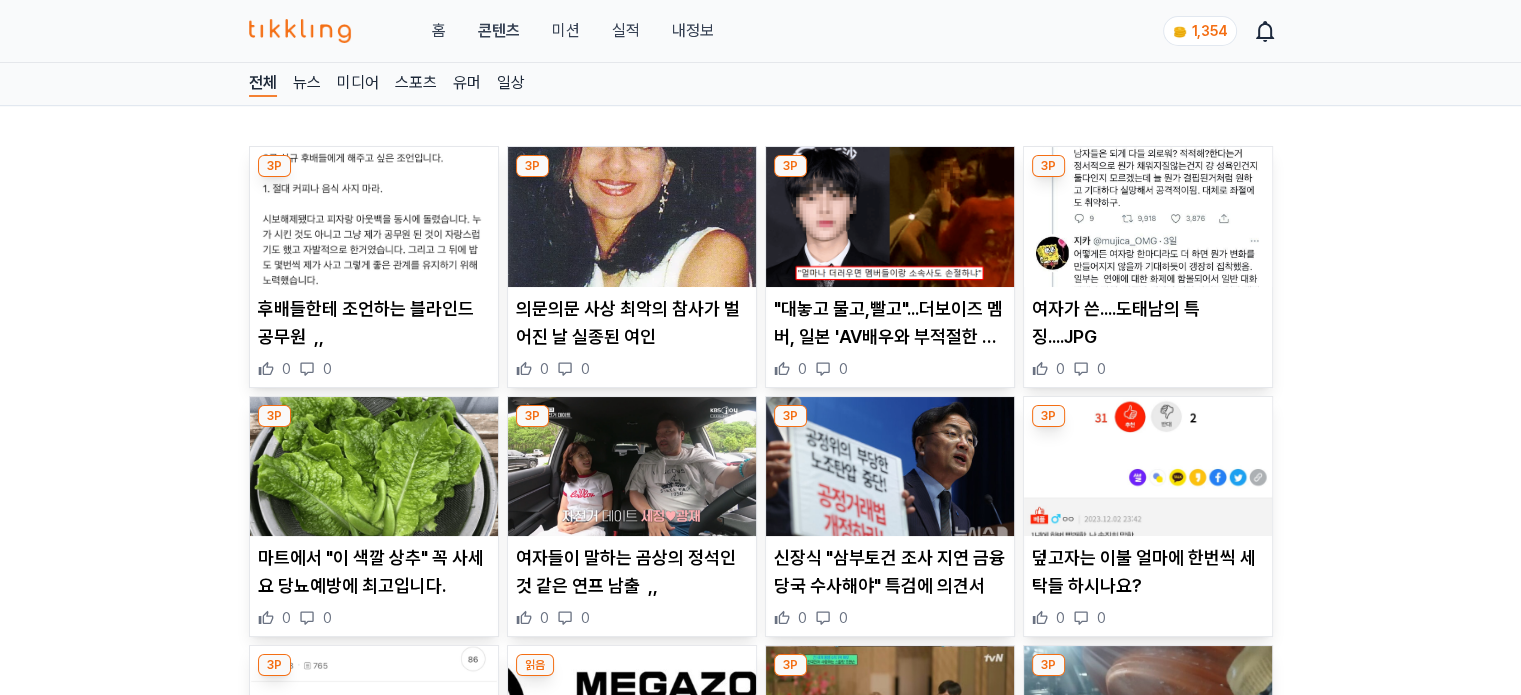 click at bounding box center (632, 217) 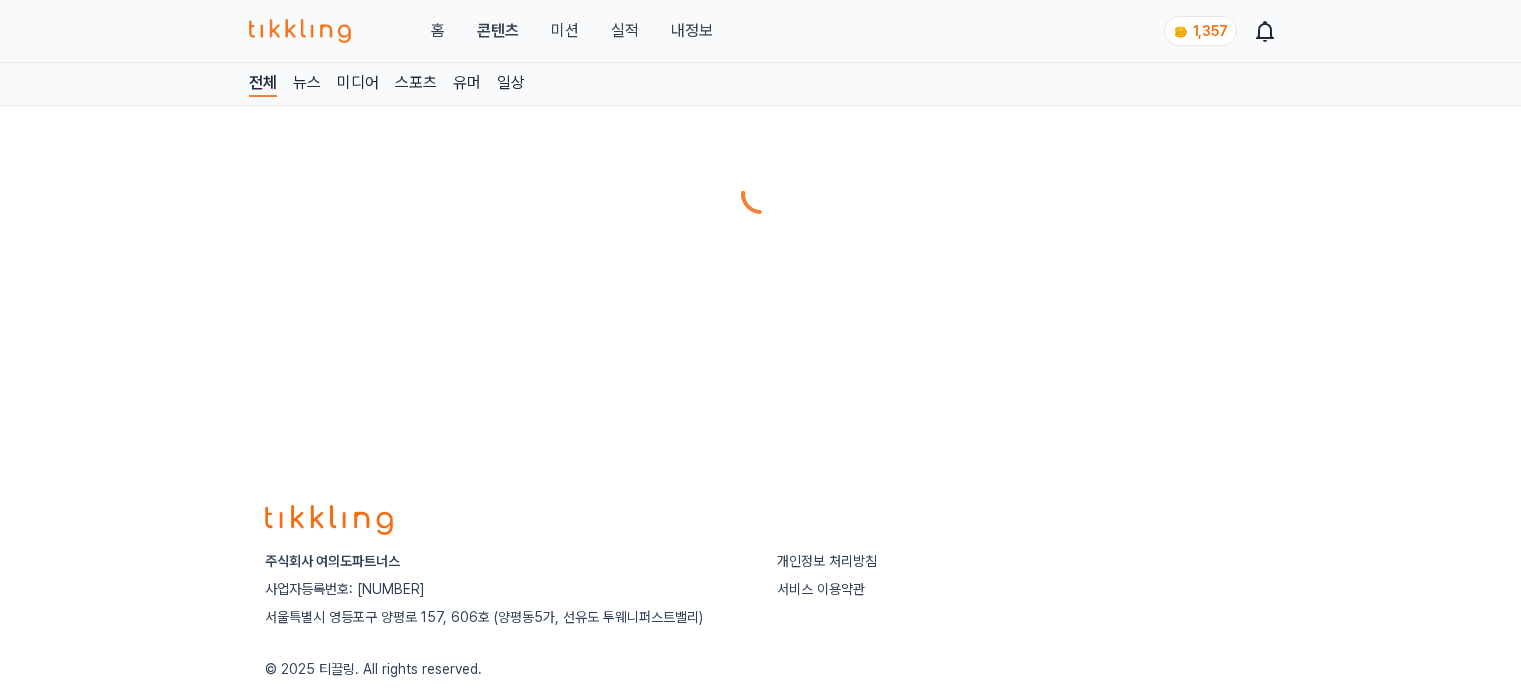 scroll, scrollTop: 0, scrollLeft: 0, axis: both 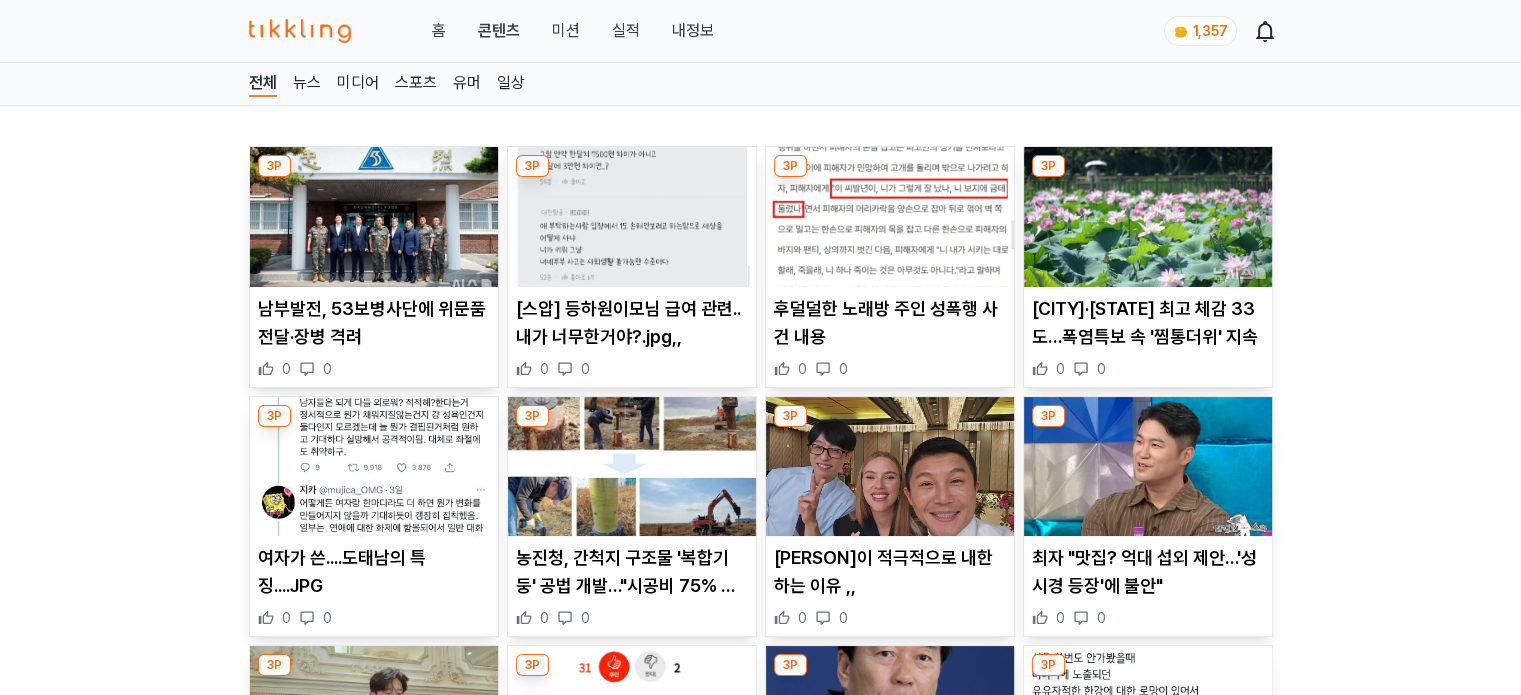 click at bounding box center (890, 217) 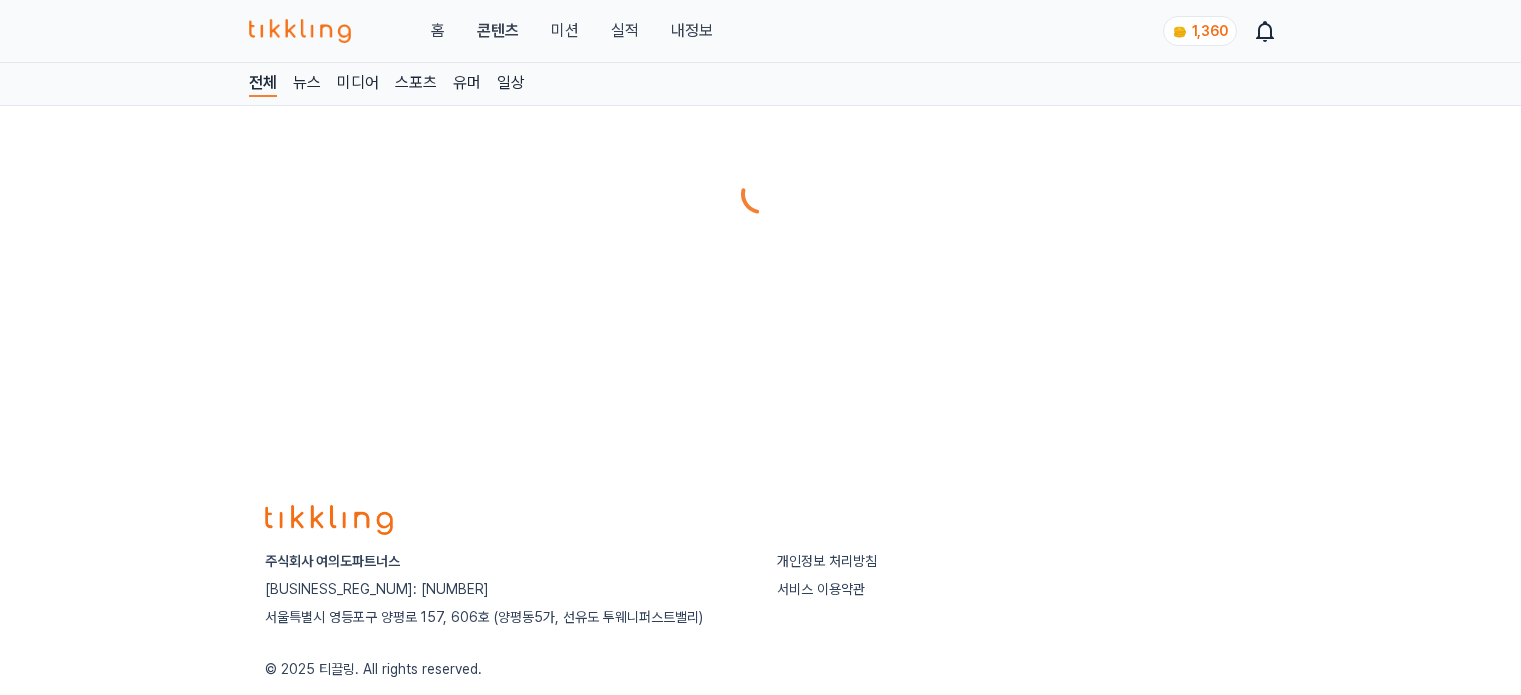 scroll, scrollTop: 0, scrollLeft: 0, axis: both 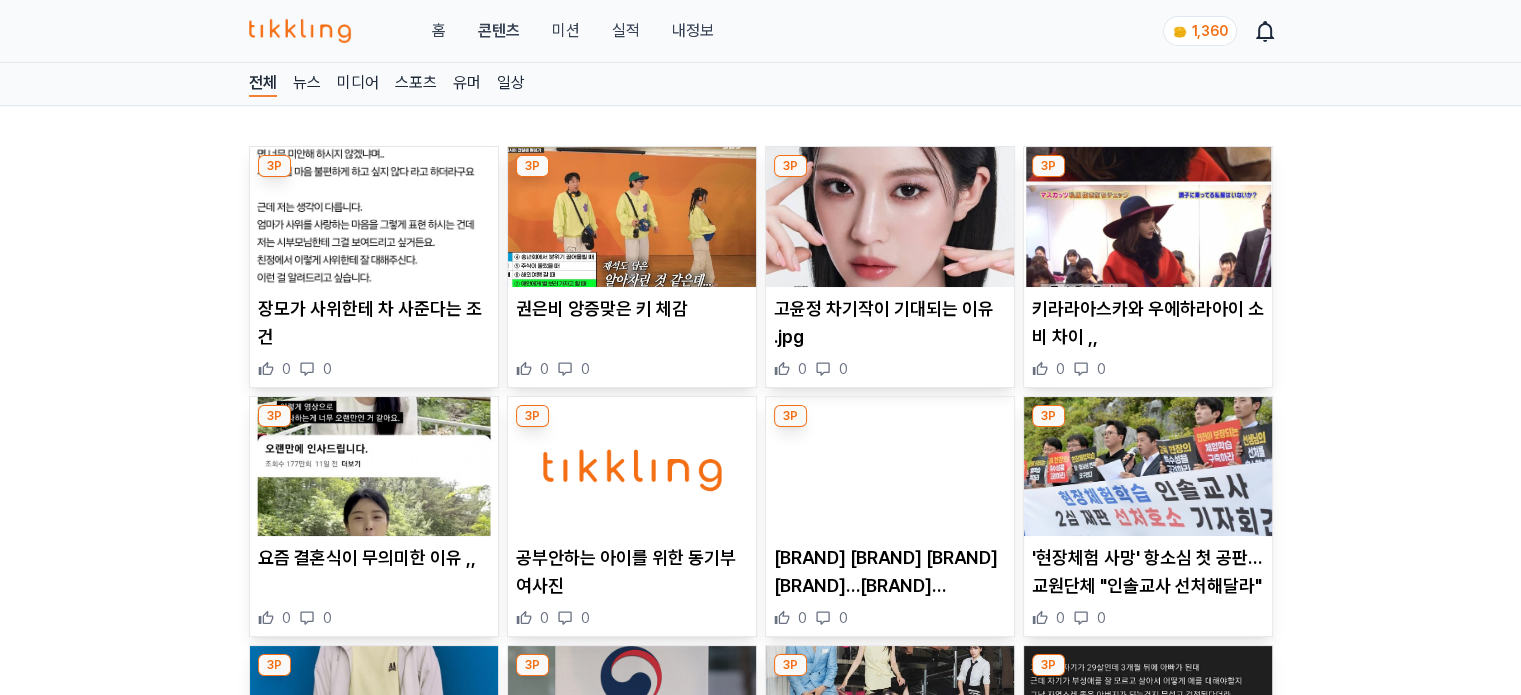 click at bounding box center (890, 467) 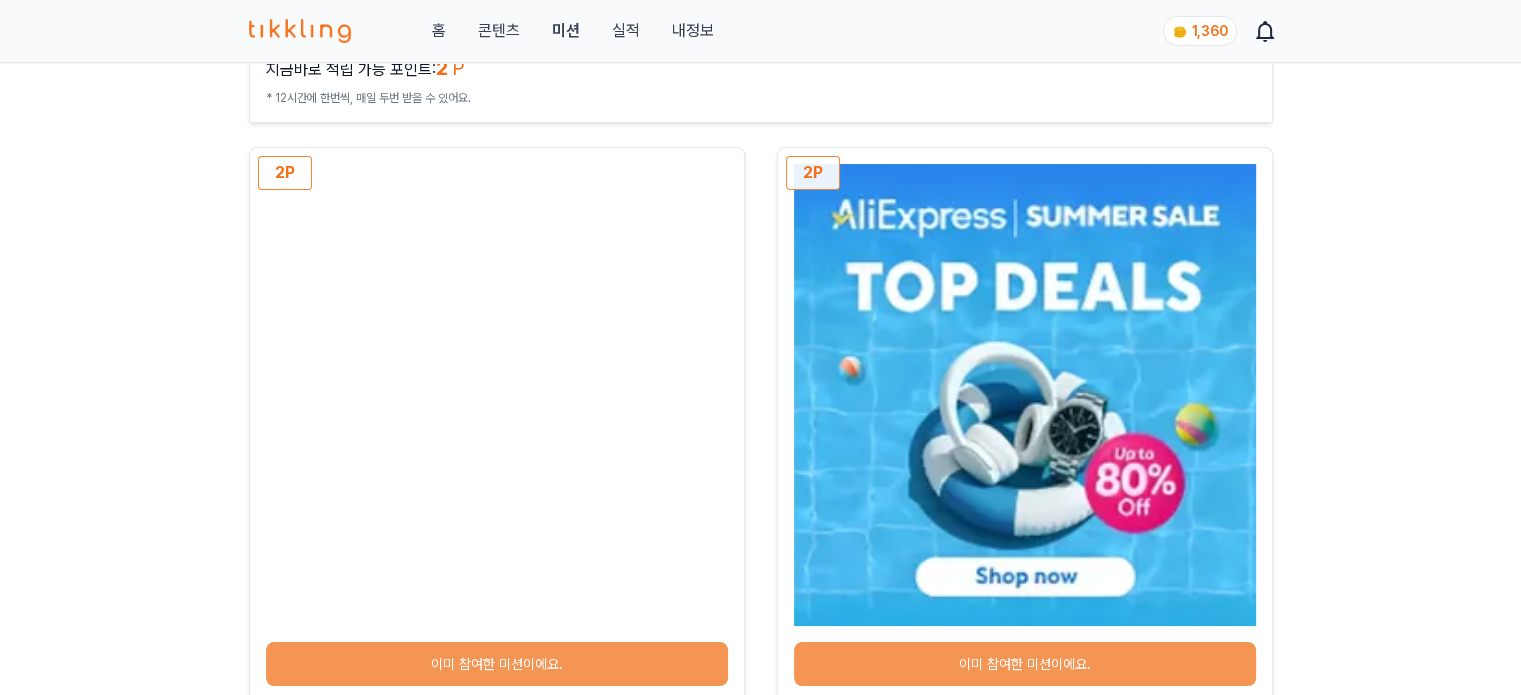 scroll, scrollTop: 900, scrollLeft: 0, axis: vertical 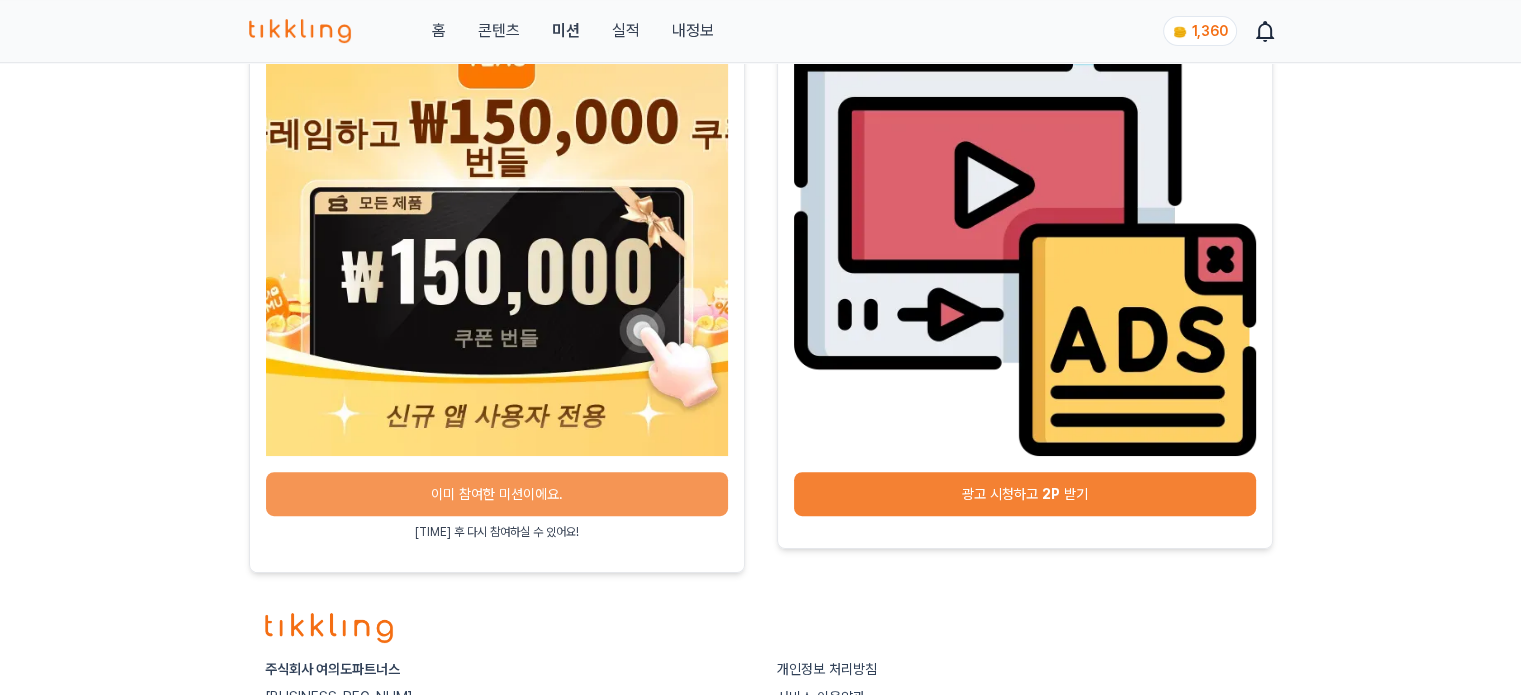 click on "광고 시청하고  2P  받기" at bounding box center [1025, 494] 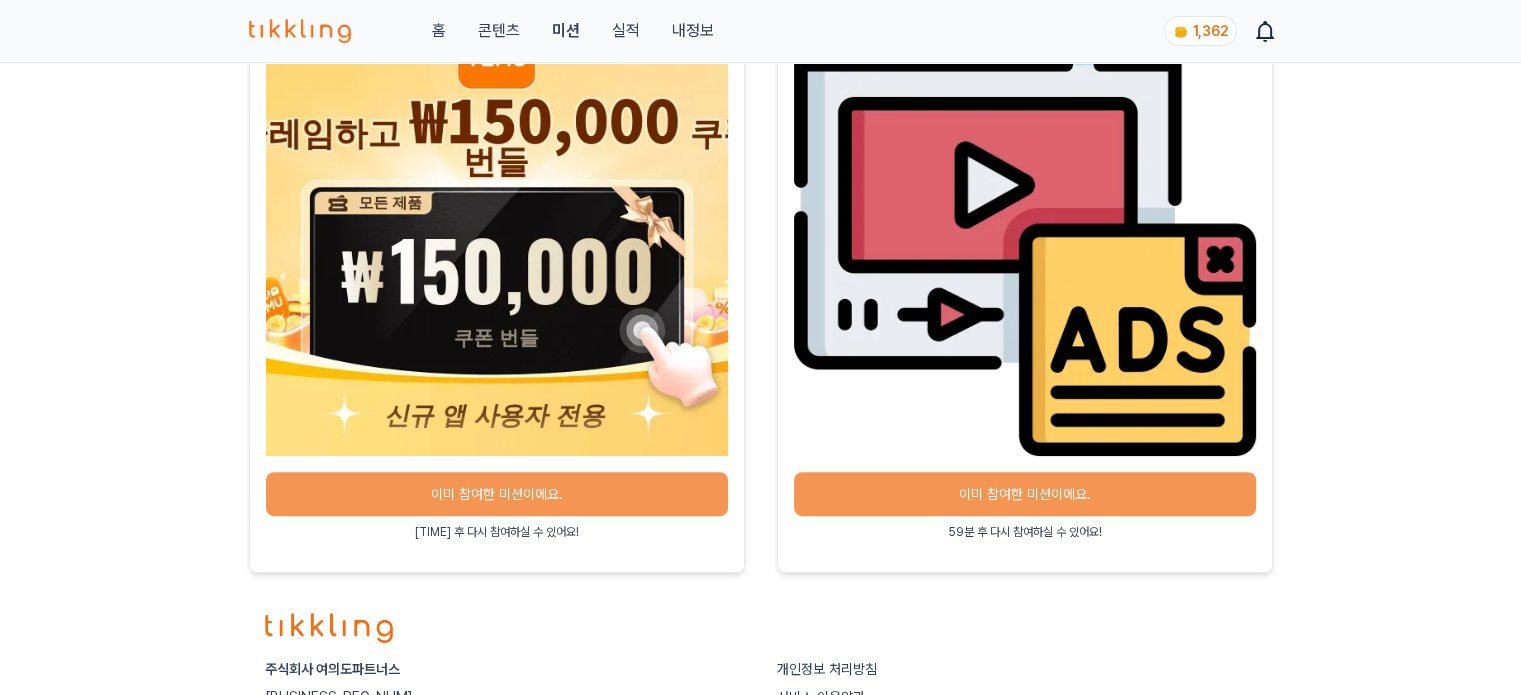 click on "콘텐츠" at bounding box center [498, 31] 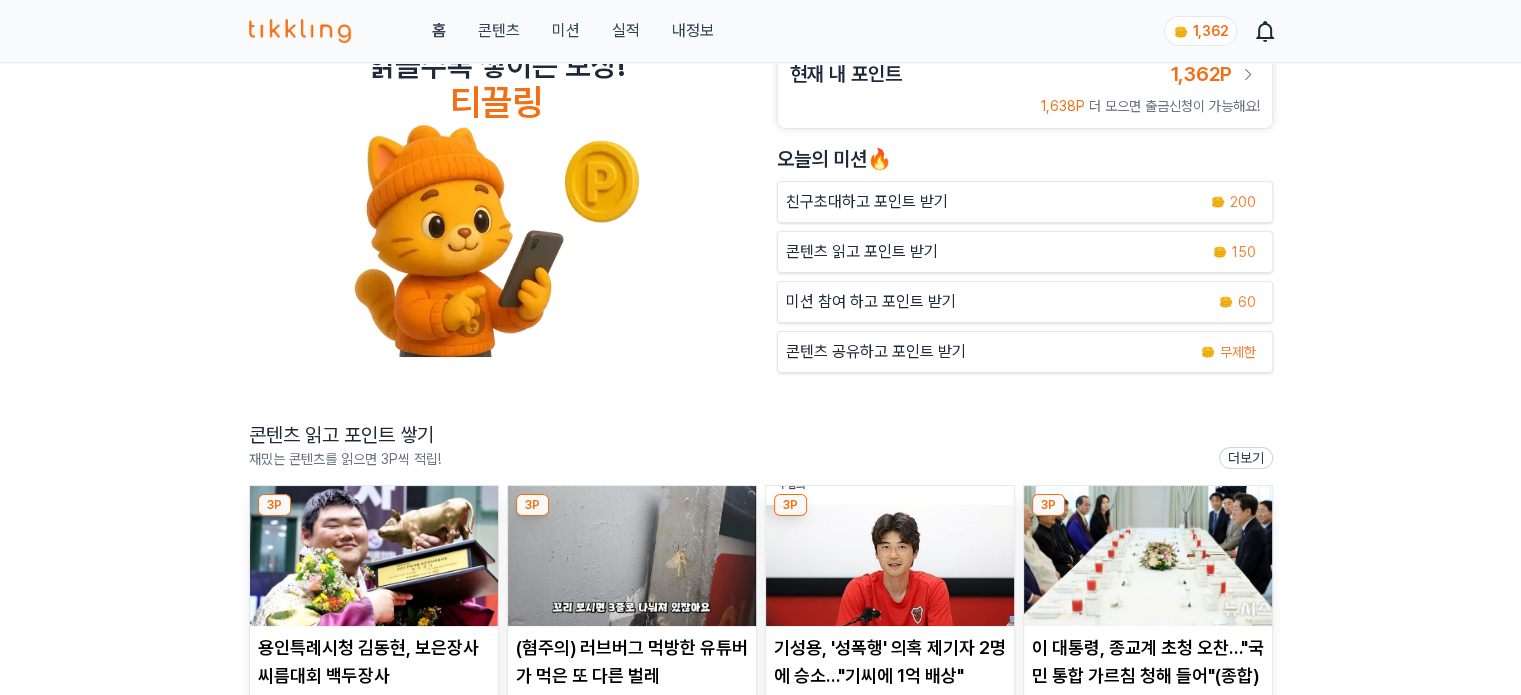 scroll, scrollTop: 200, scrollLeft: 0, axis: vertical 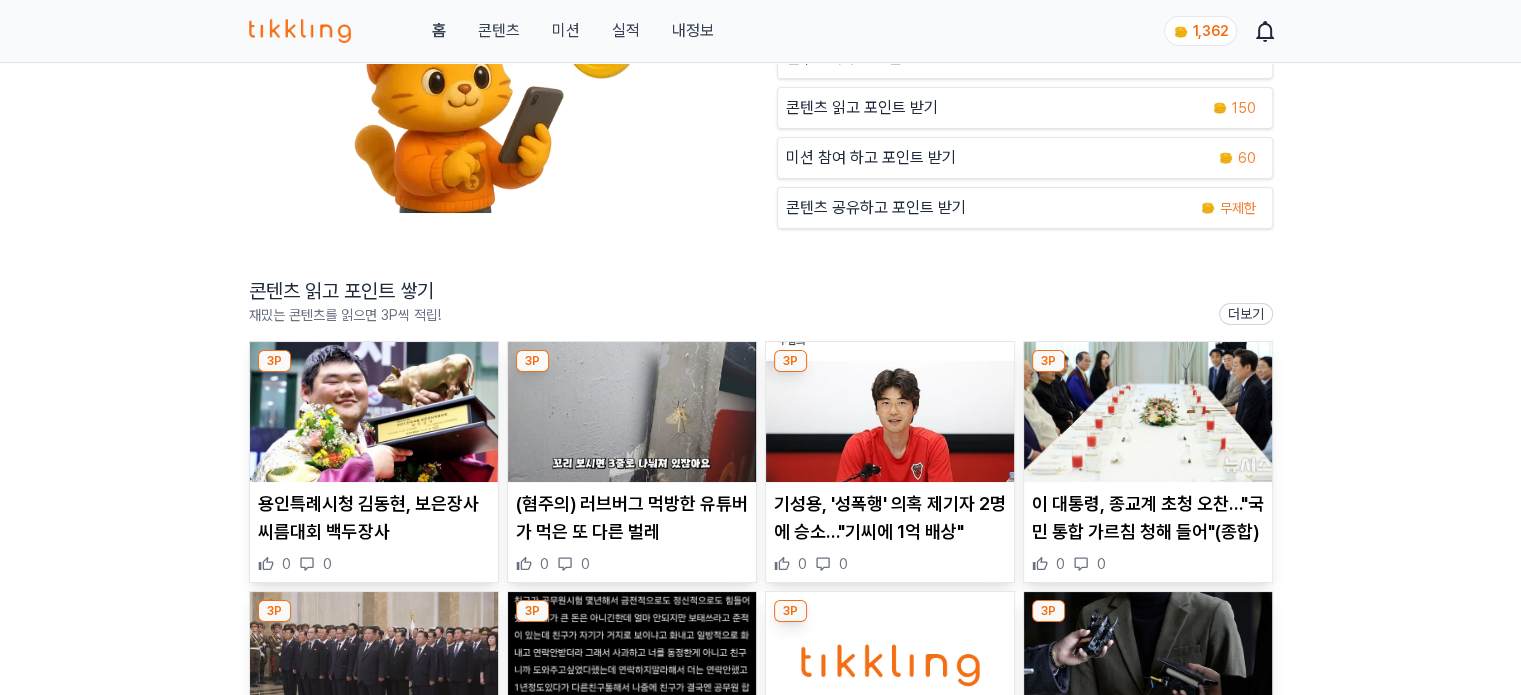 click at bounding box center [374, 412] 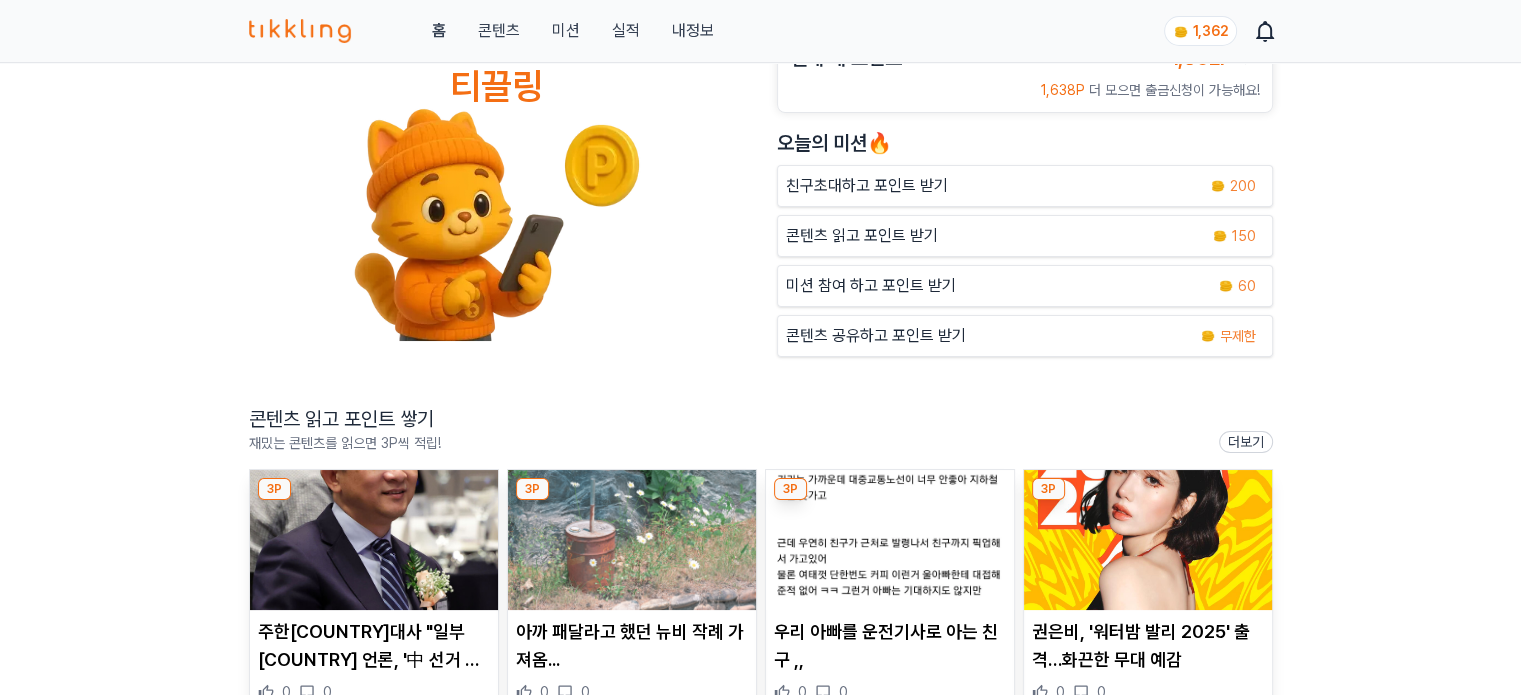scroll, scrollTop: 200, scrollLeft: 0, axis: vertical 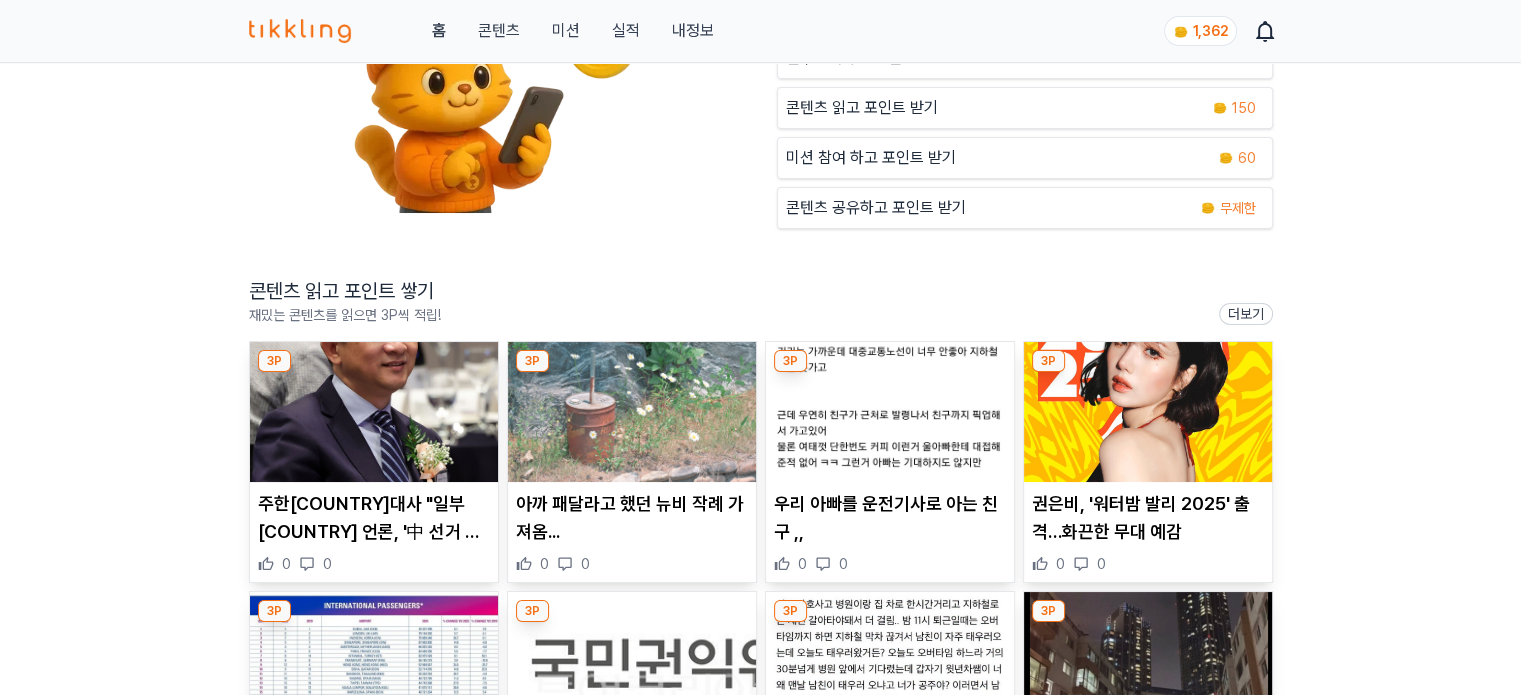 click at bounding box center (374, 412) 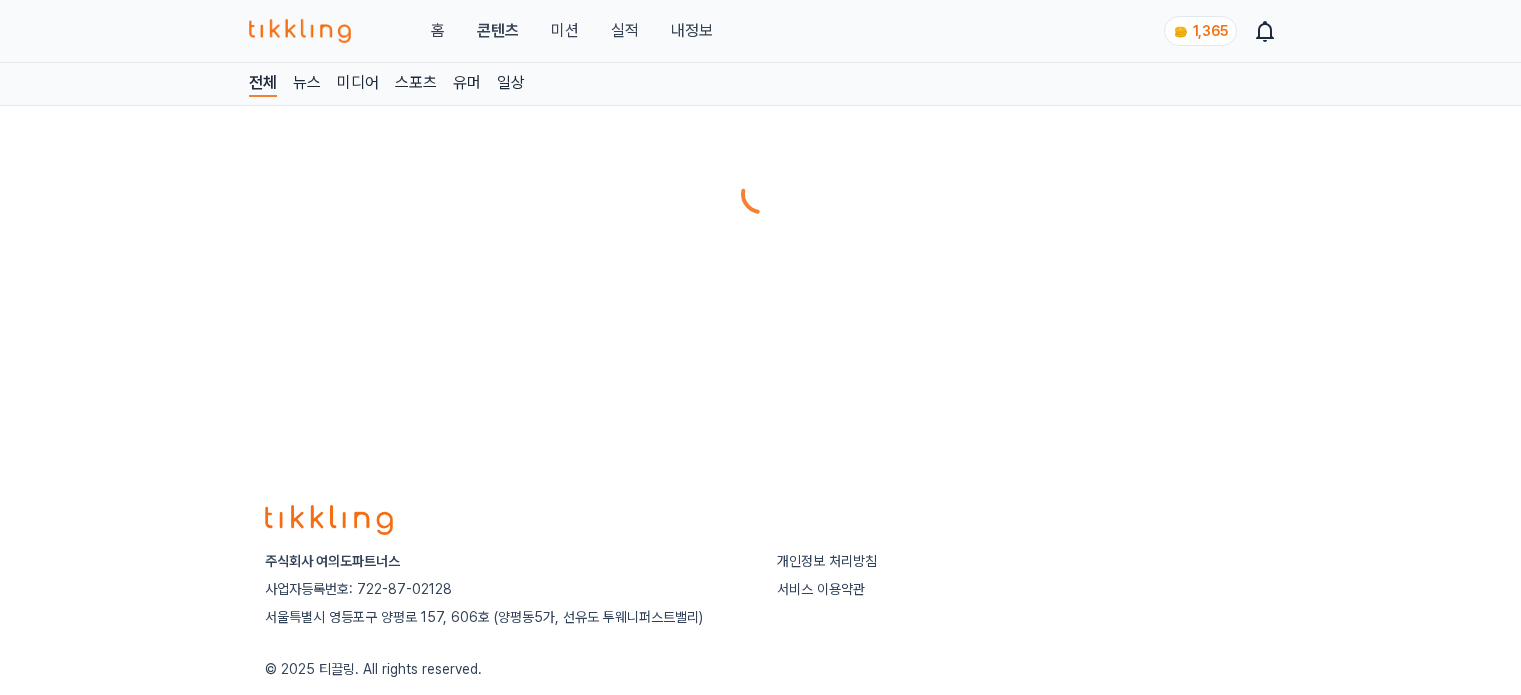scroll, scrollTop: 0, scrollLeft: 0, axis: both 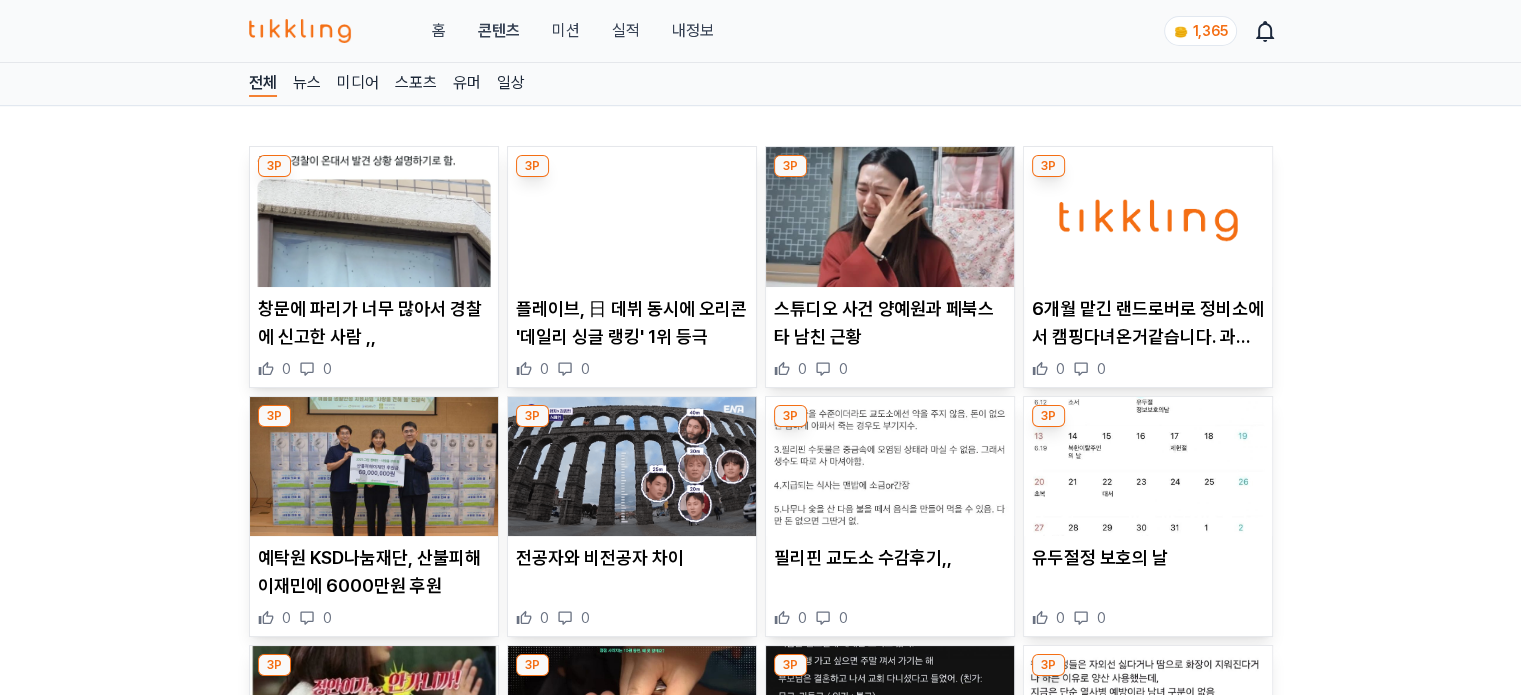 click at bounding box center (374, 217) 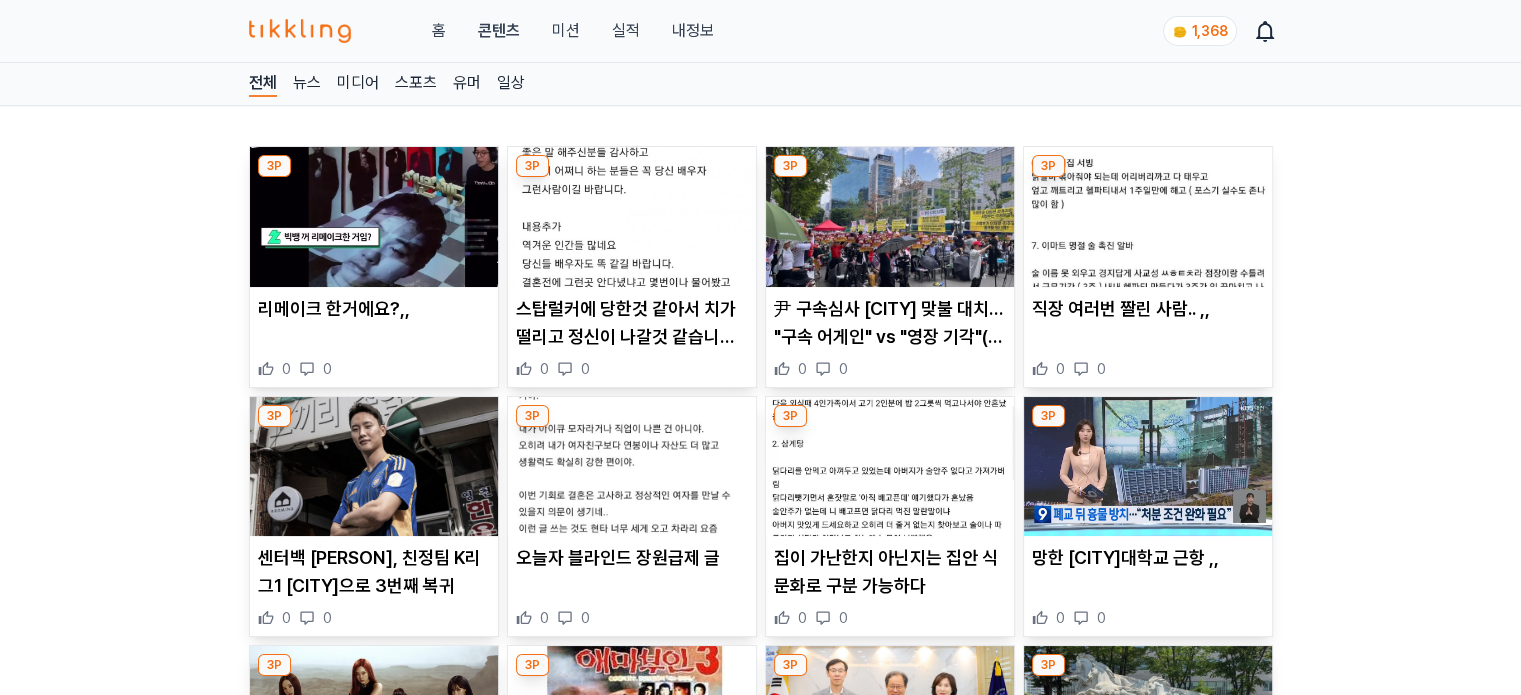 scroll, scrollTop: 200, scrollLeft: 0, axis: vertical 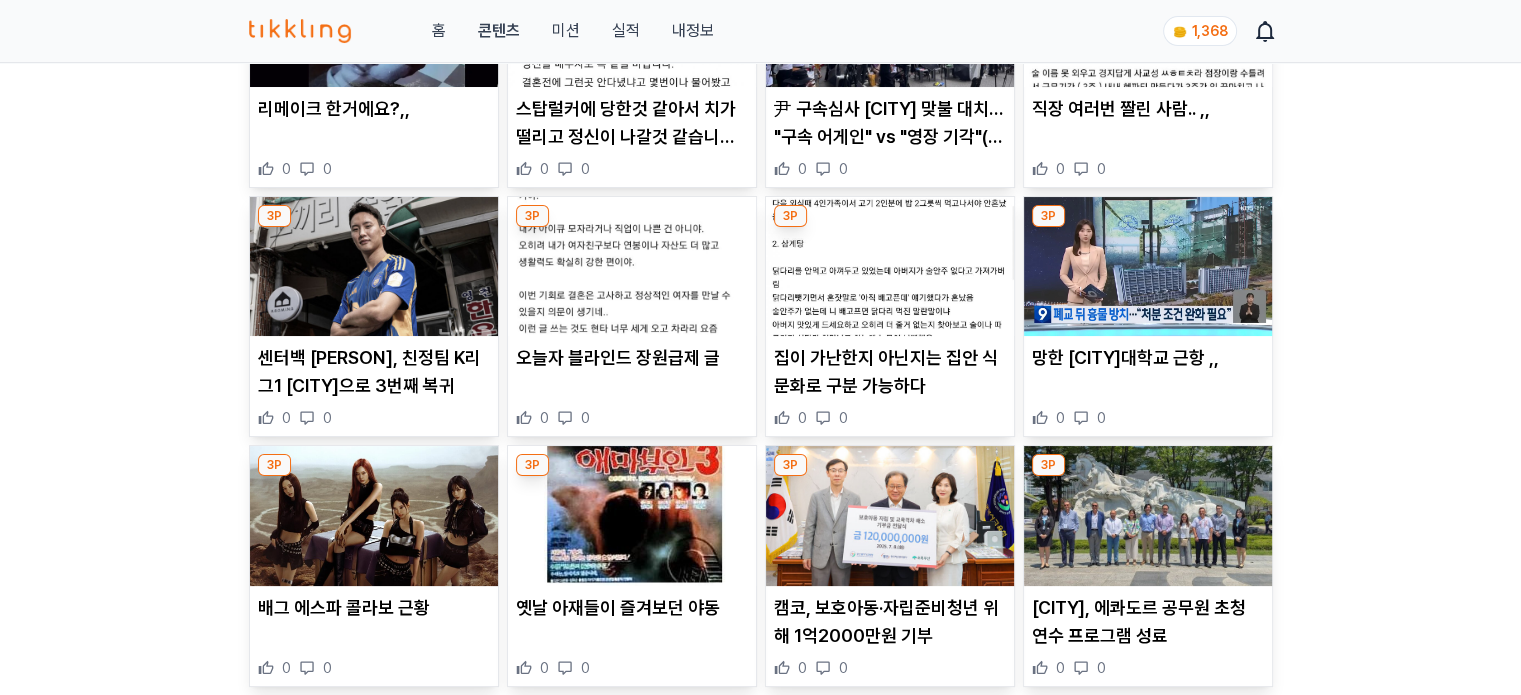 click at bounding box center [374, 267] 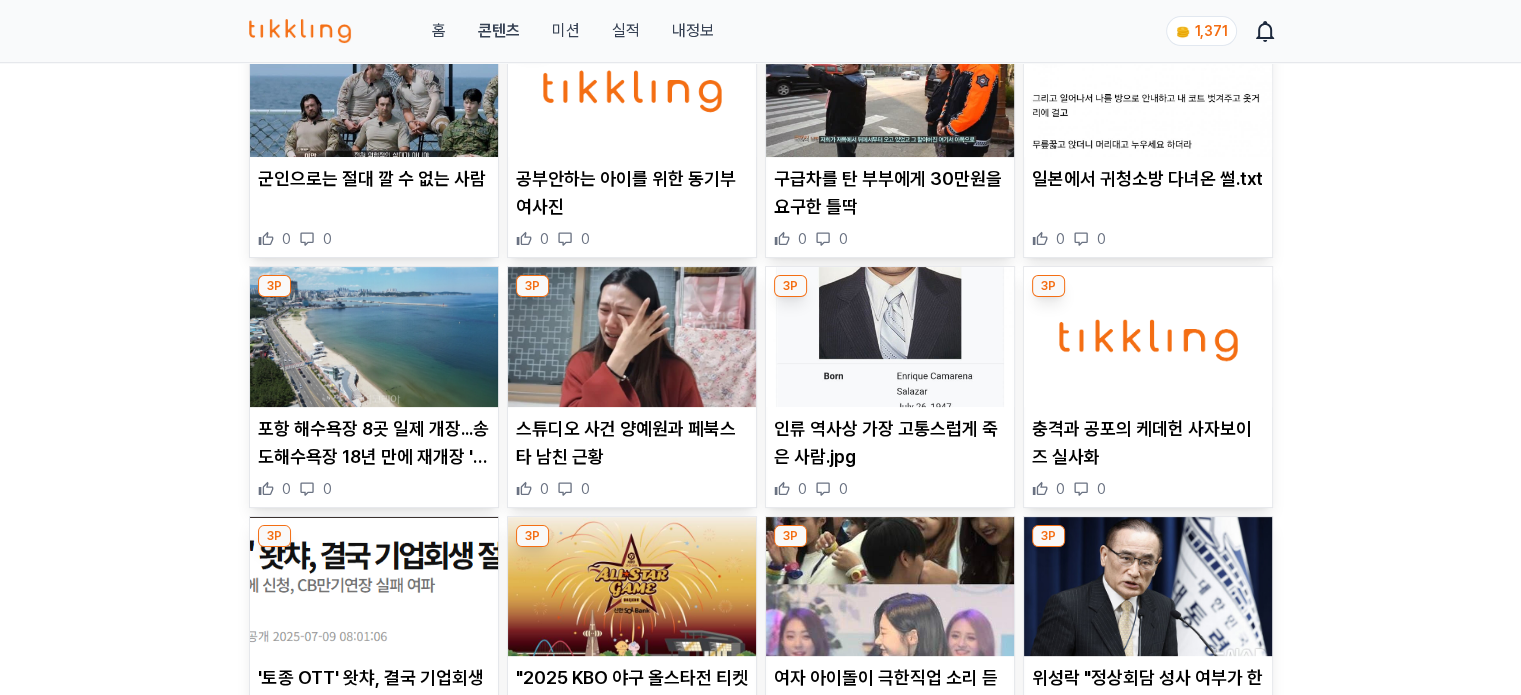 scroll, scrollTop: 700, scrollLeft: 0, axis: vertical 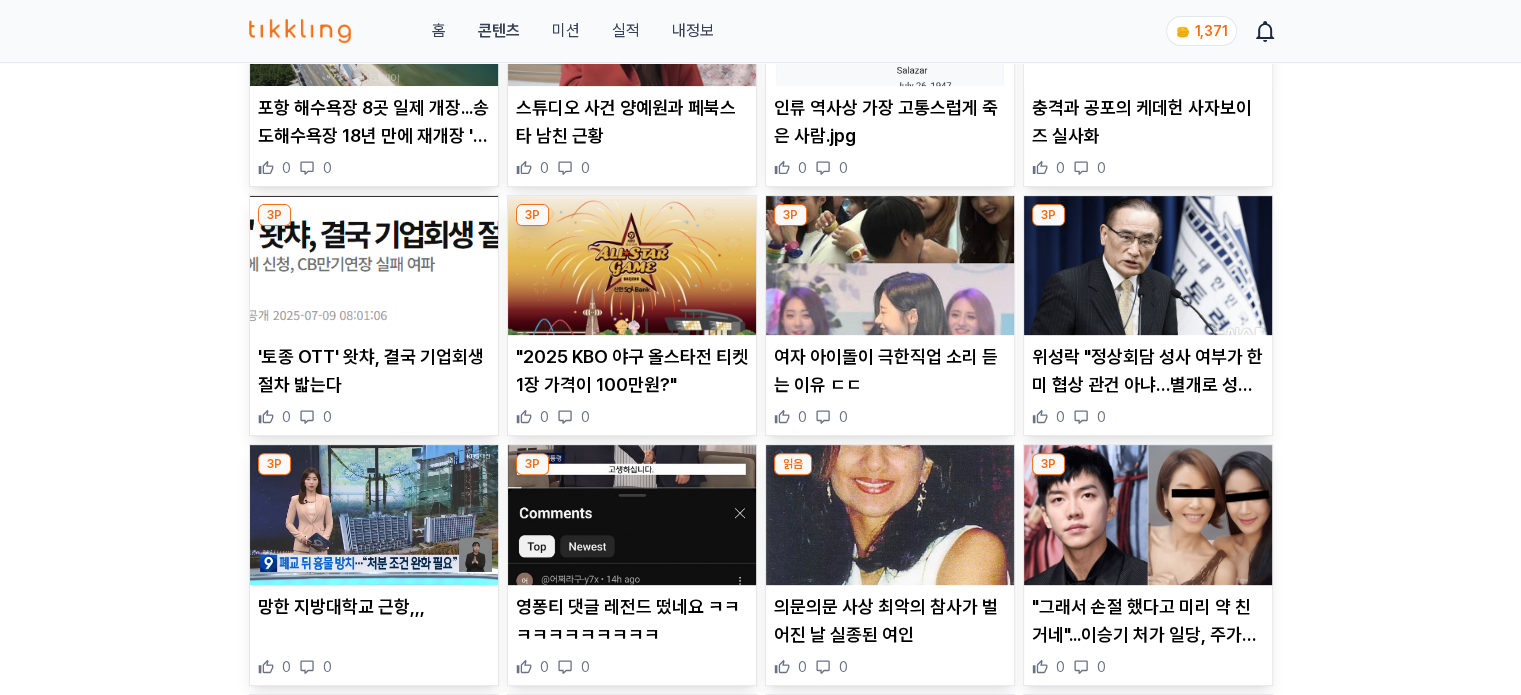 click at bounding box center (632, 266) 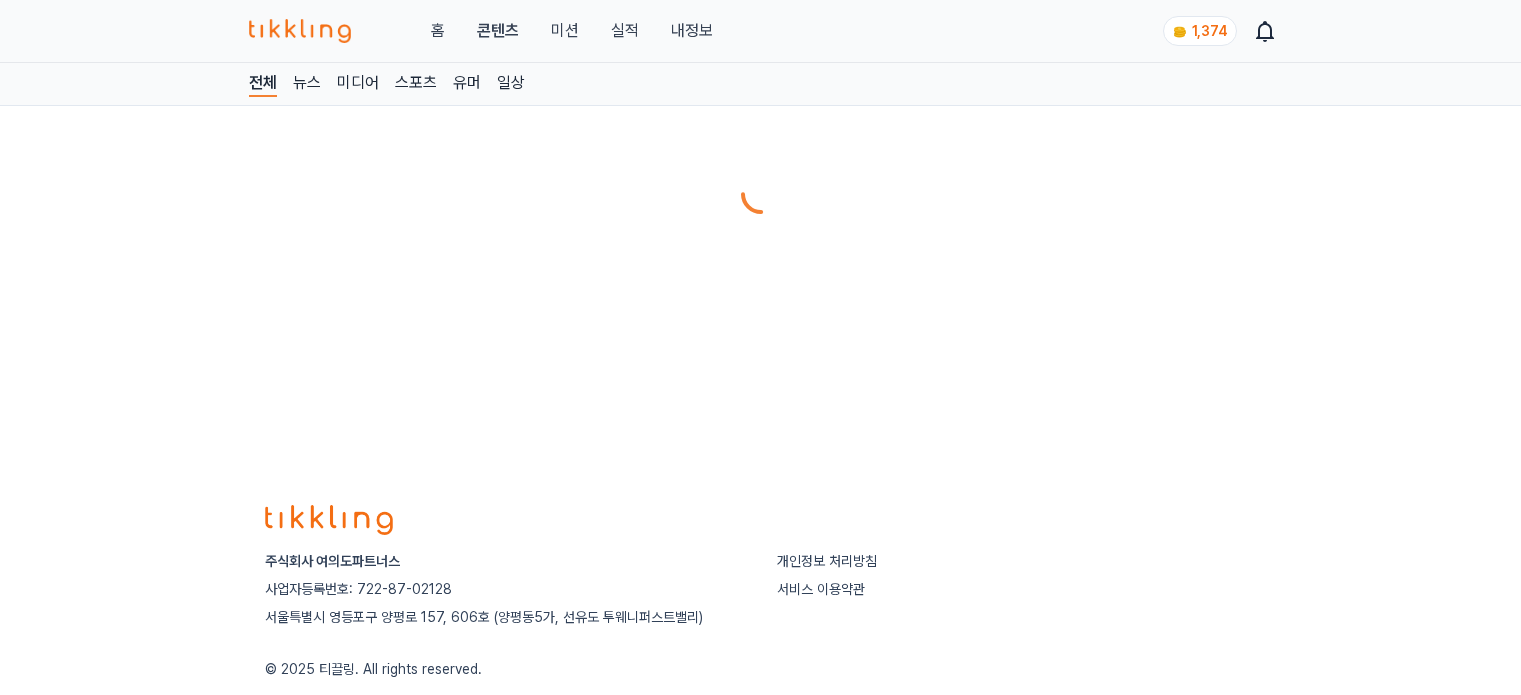 scroll, scrollTop: 0, scrollLeft: 0, axis: both 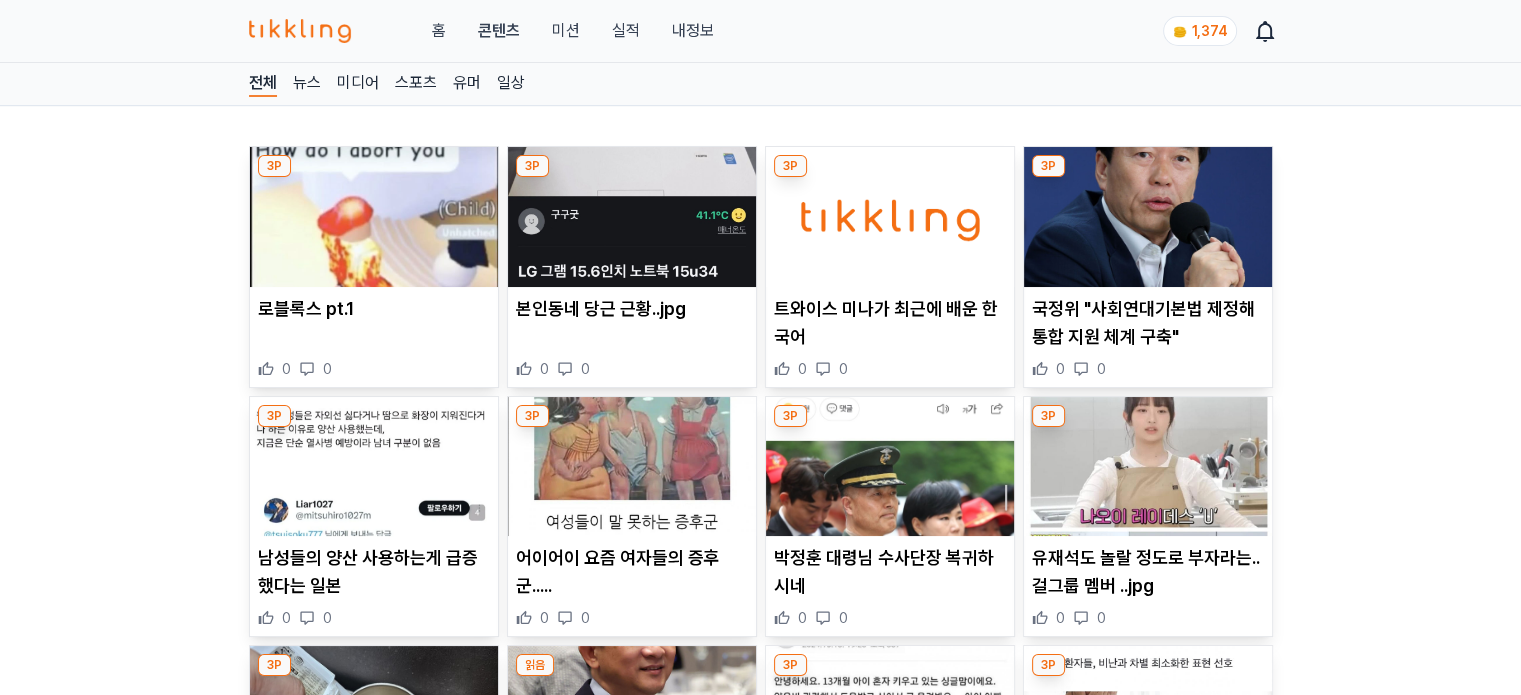 click at bounding box center [632, 467] 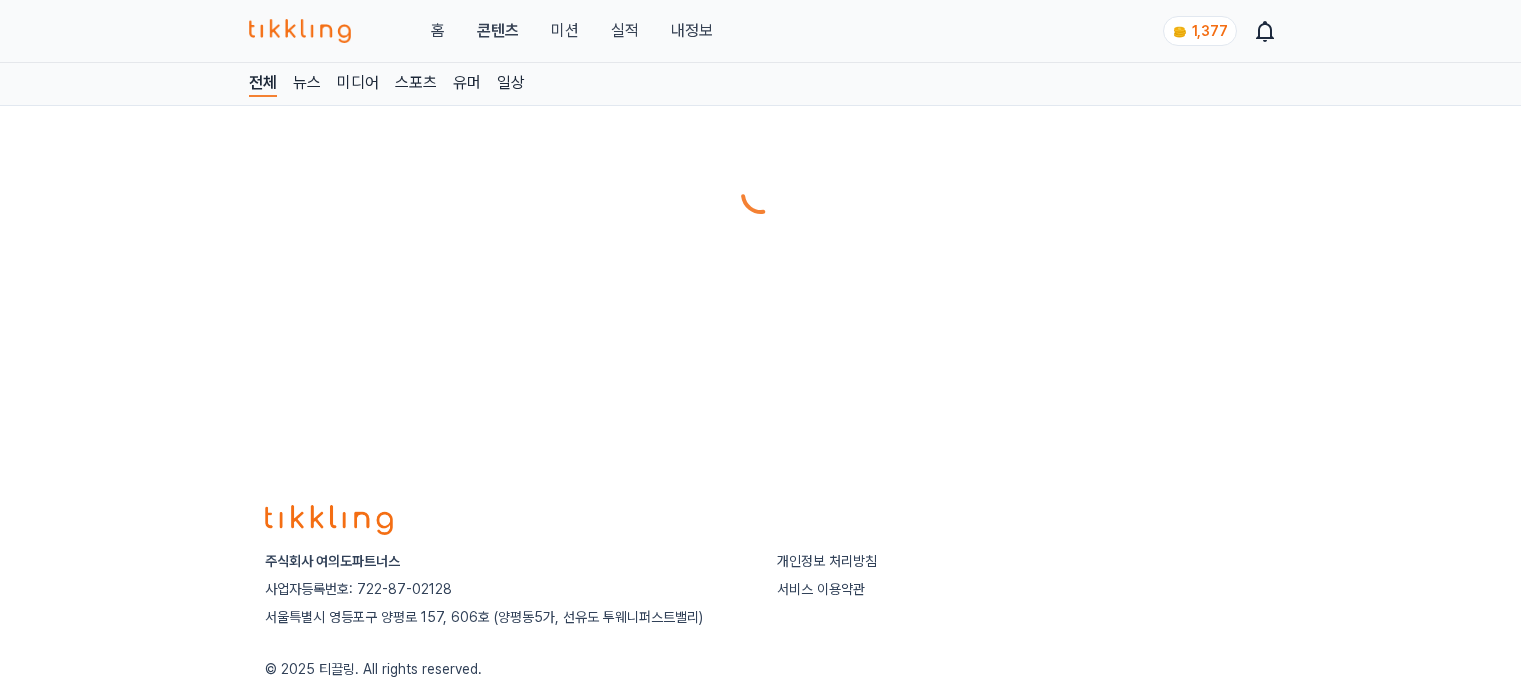 scroll, scrollTop: 0, scrollLeft: 0, axis: both 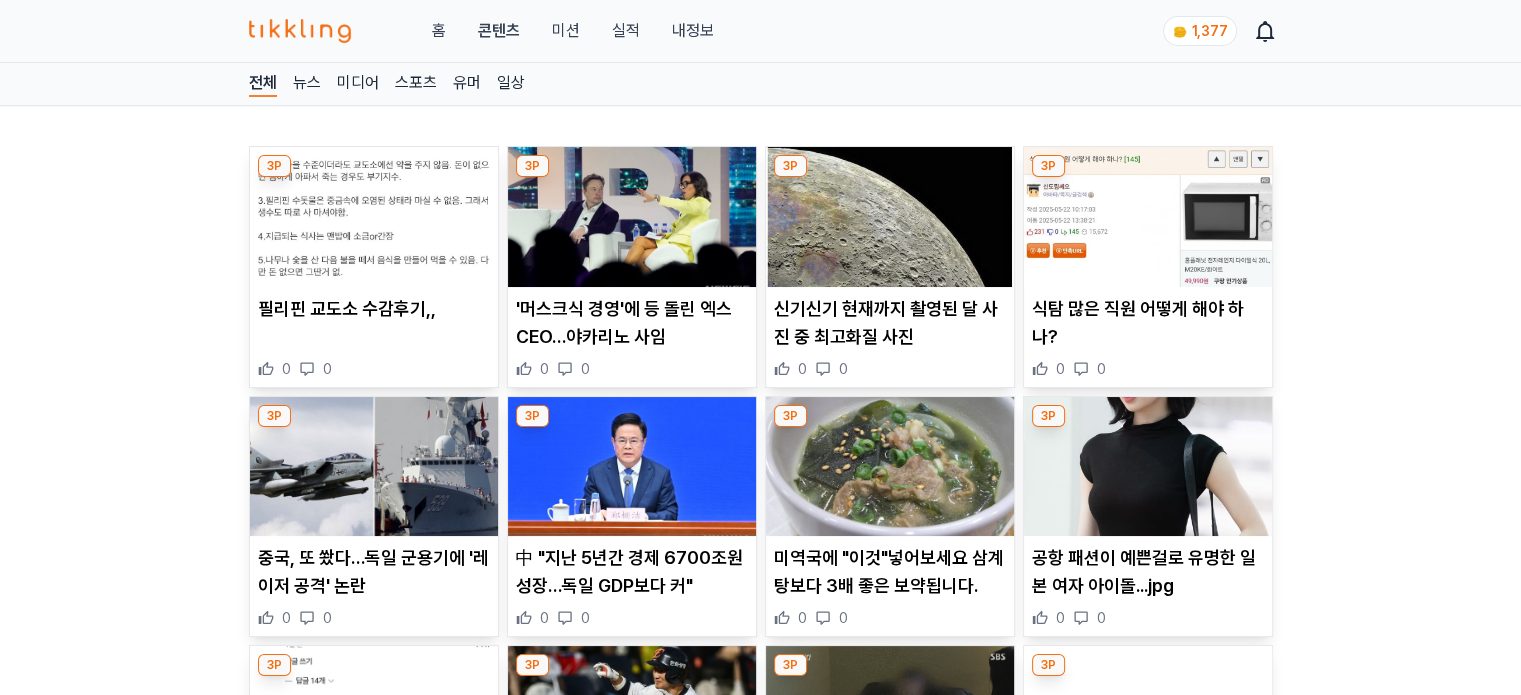 click at bounding box center [632, 217] 